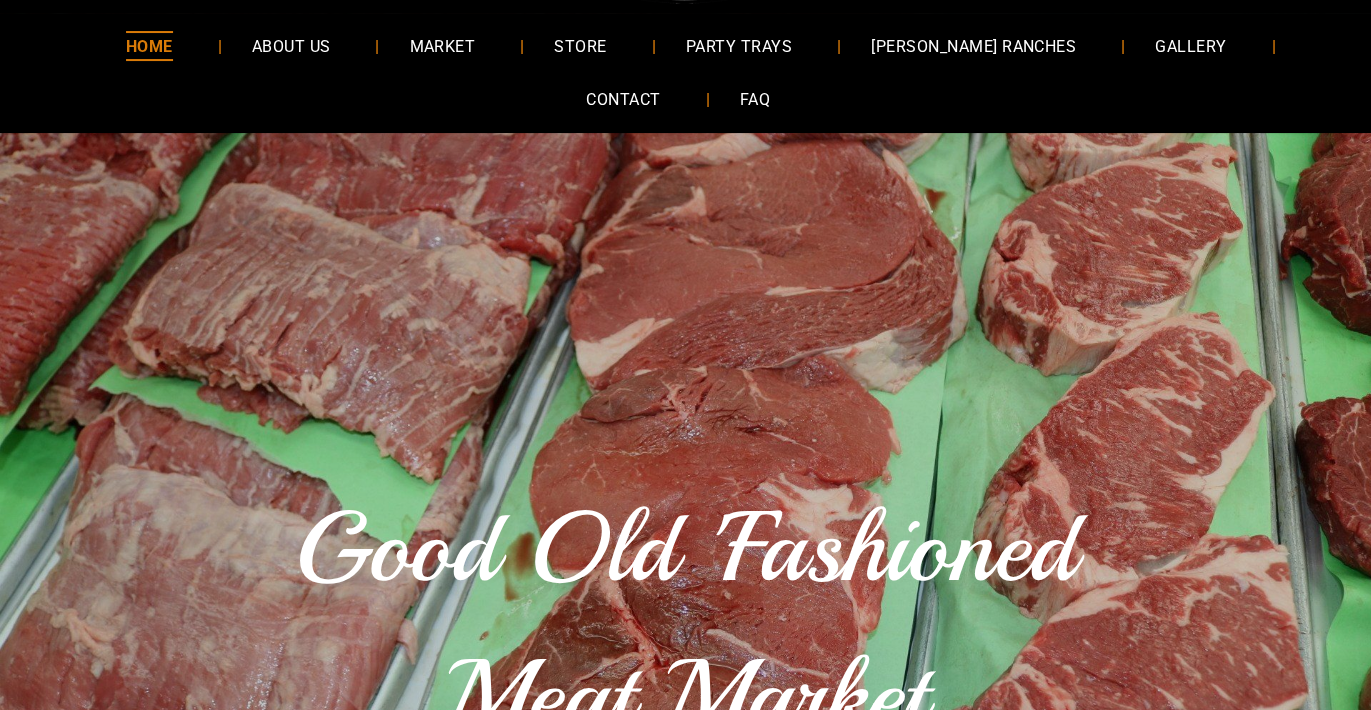 scroll, scrollTop: 0, scrollLeft: 0, axis: both 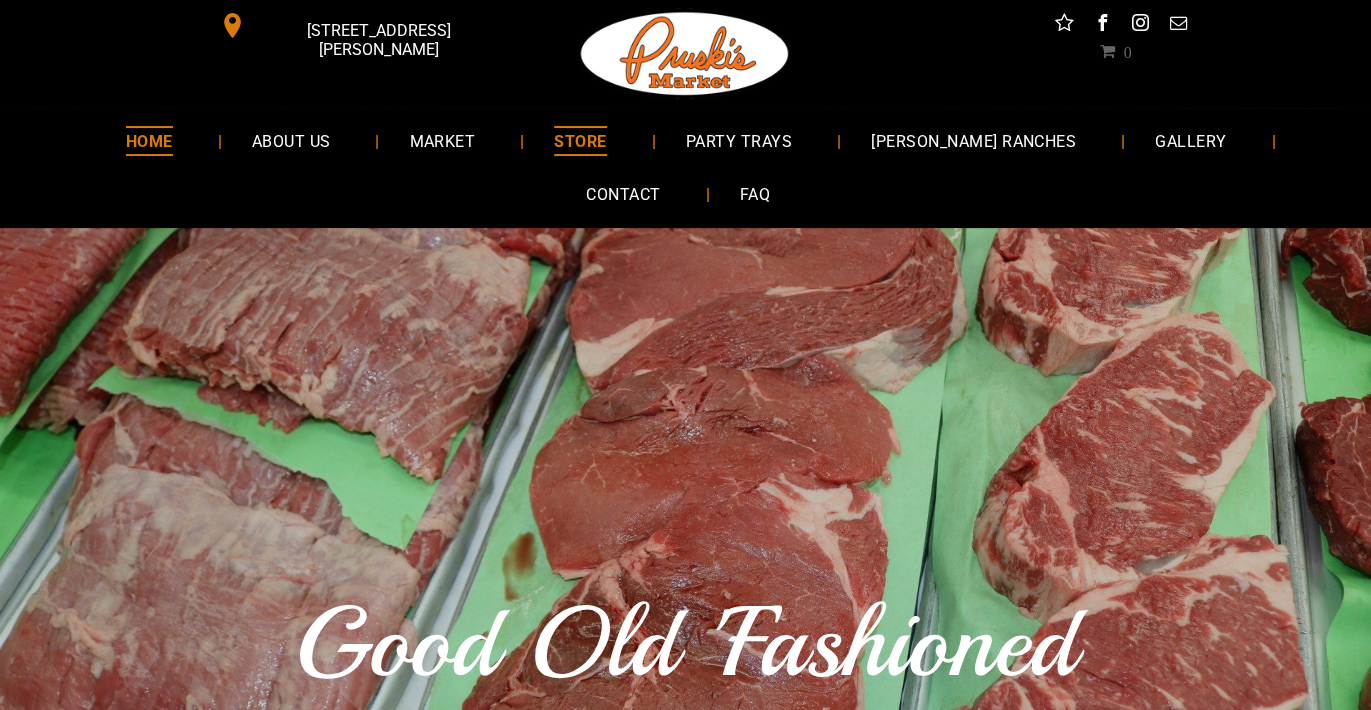 click on "STORE" at bounding box center [580, 140] 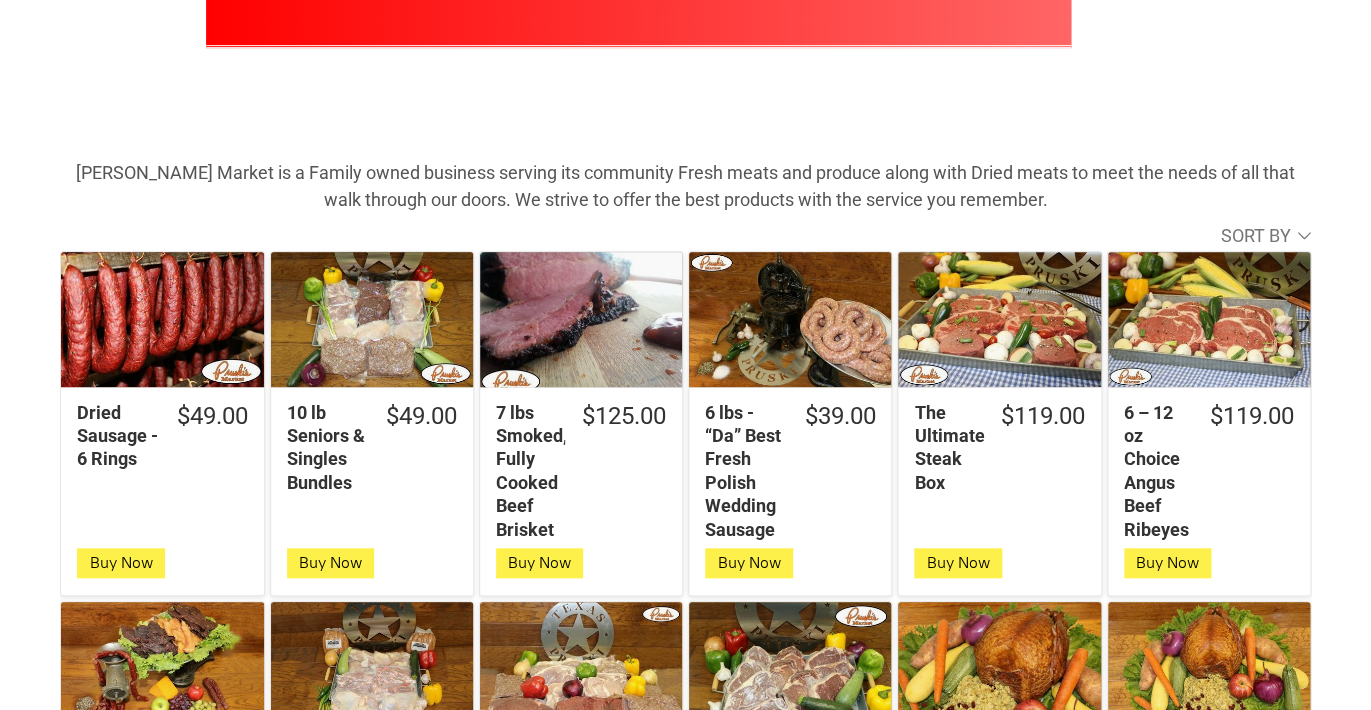 scroll, scrollTop: 387, scrollLeft: 0, axis: vertical 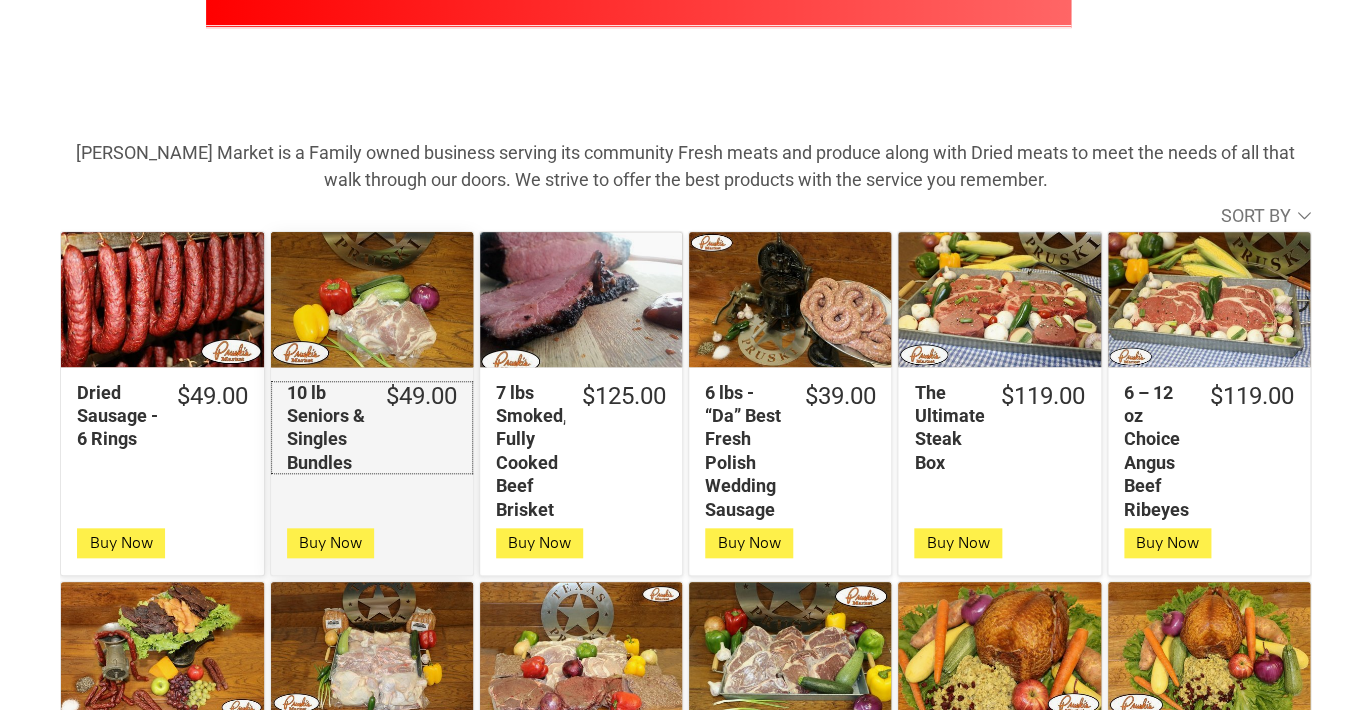 click on "10 lb Seniors & Singles Bundles" 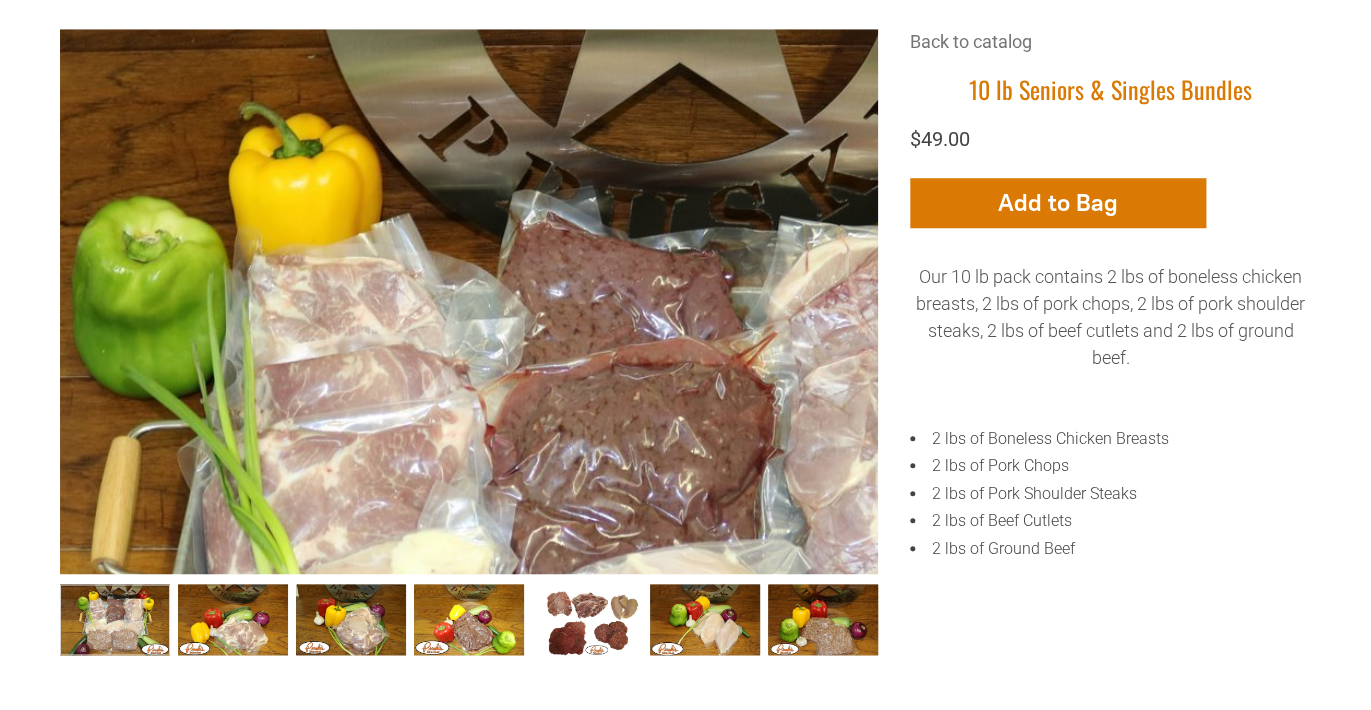 scroll, scrollTop: 483, scrollLeft: 0, axis: vertical 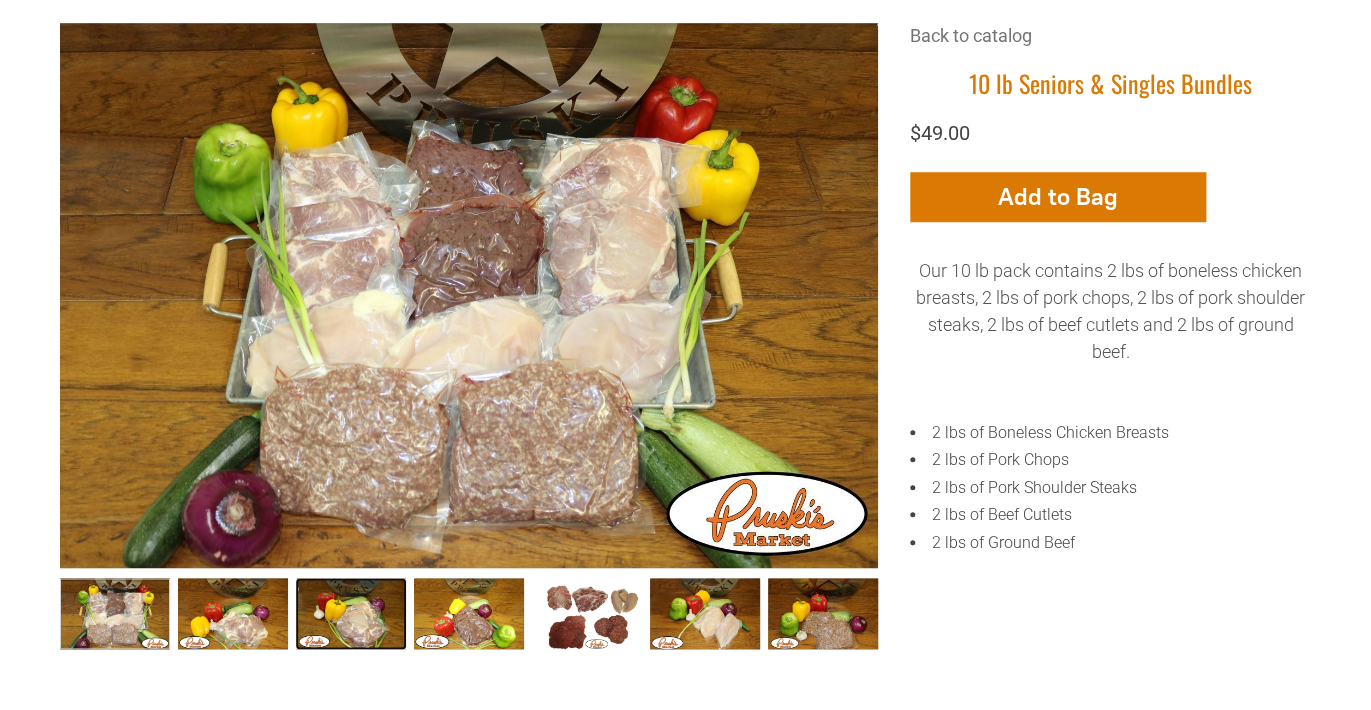 click 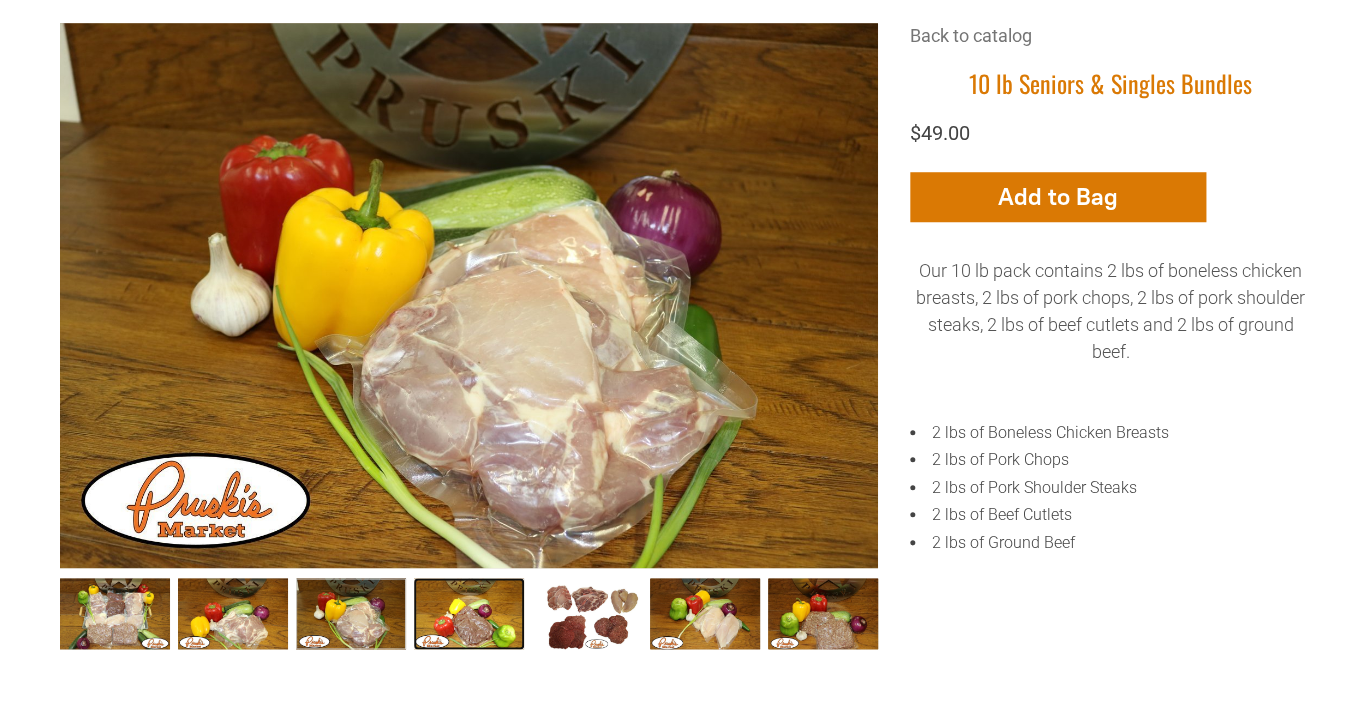 click 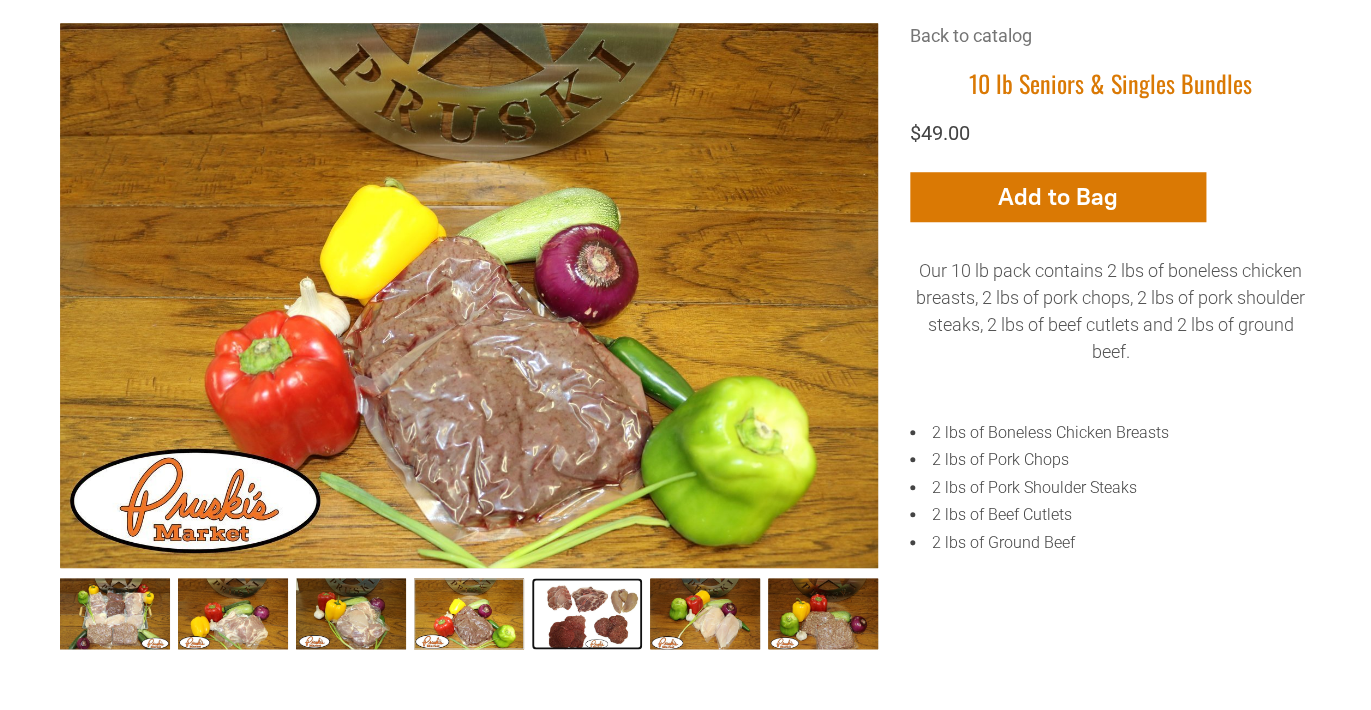 click 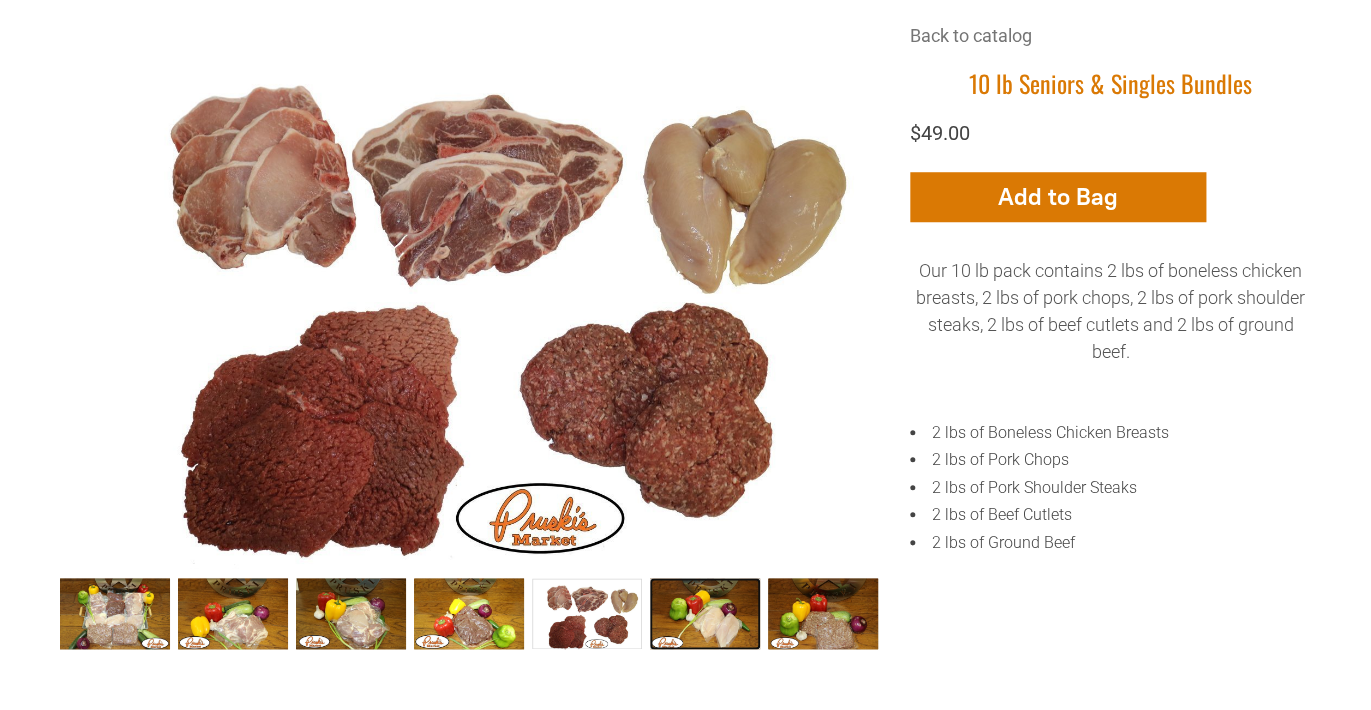 click 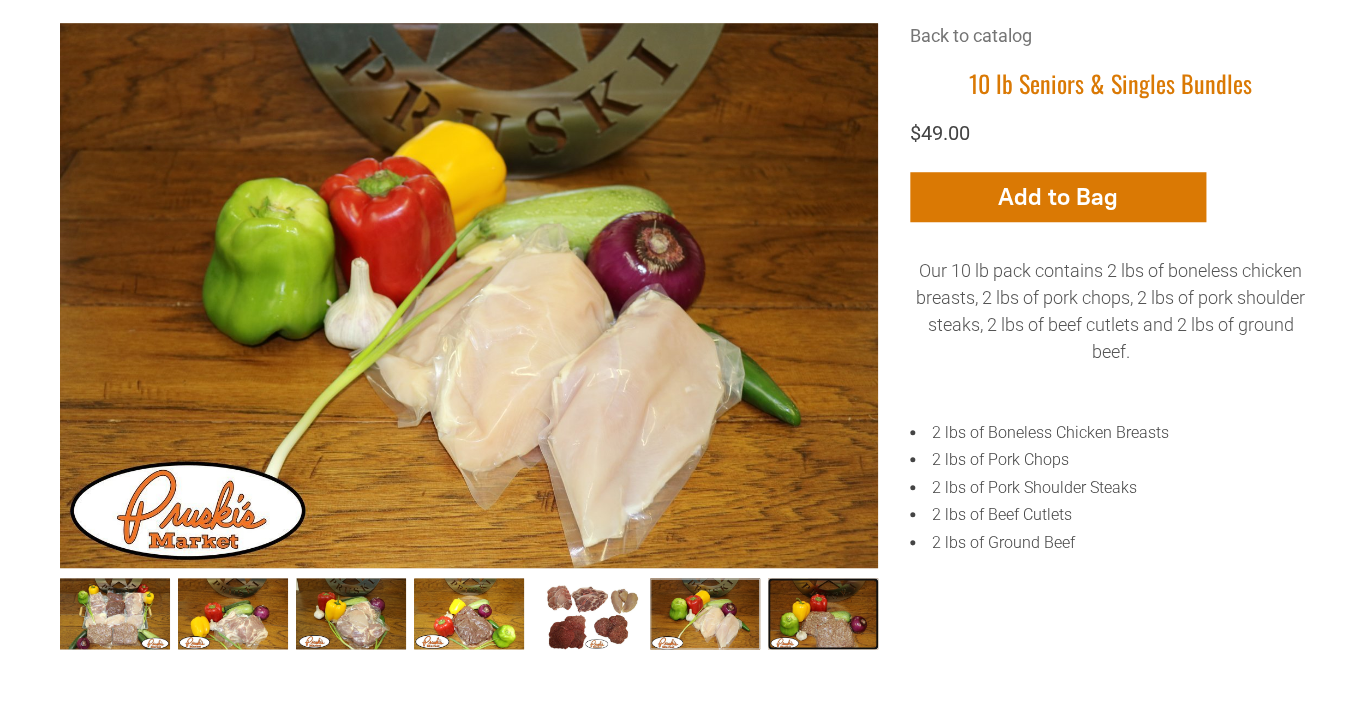 click 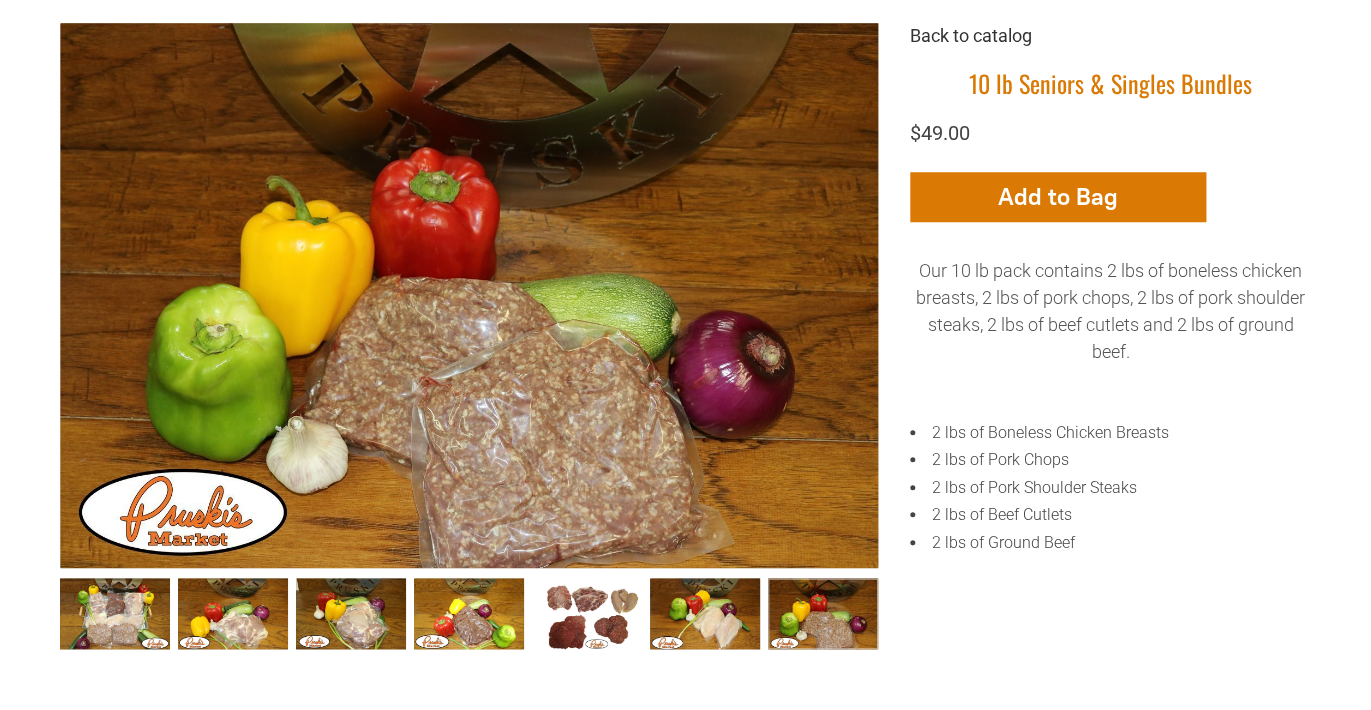 click on "Back to catalog" 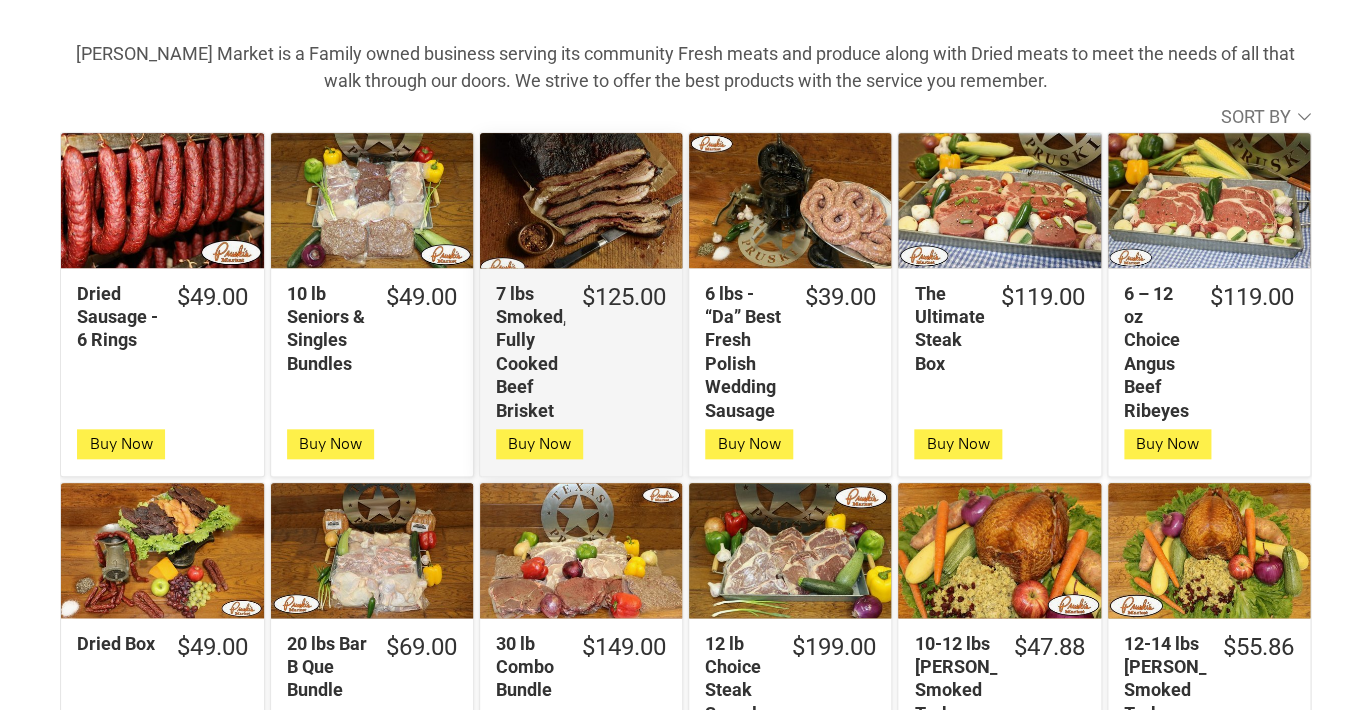 scroll, scrollTop: 490, scrollLeft: 0, axis: vertical 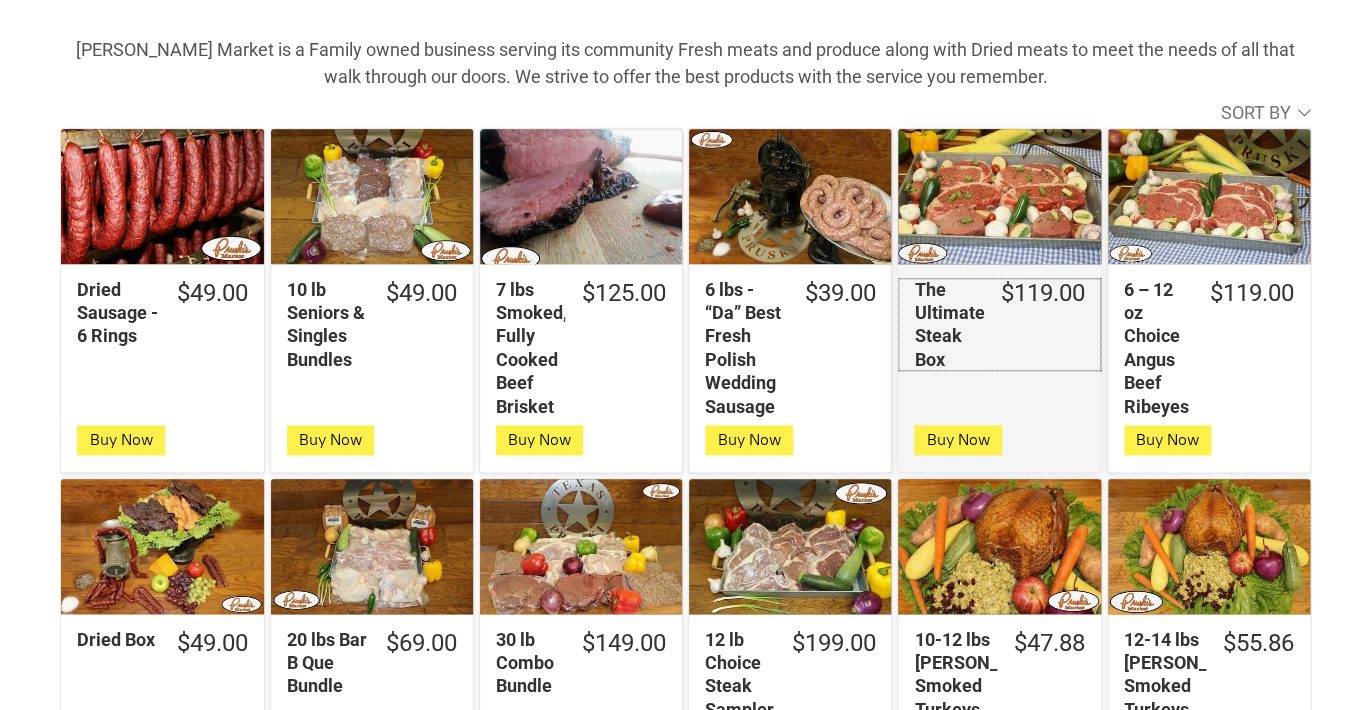 click on "The Ultimate Steak Box" 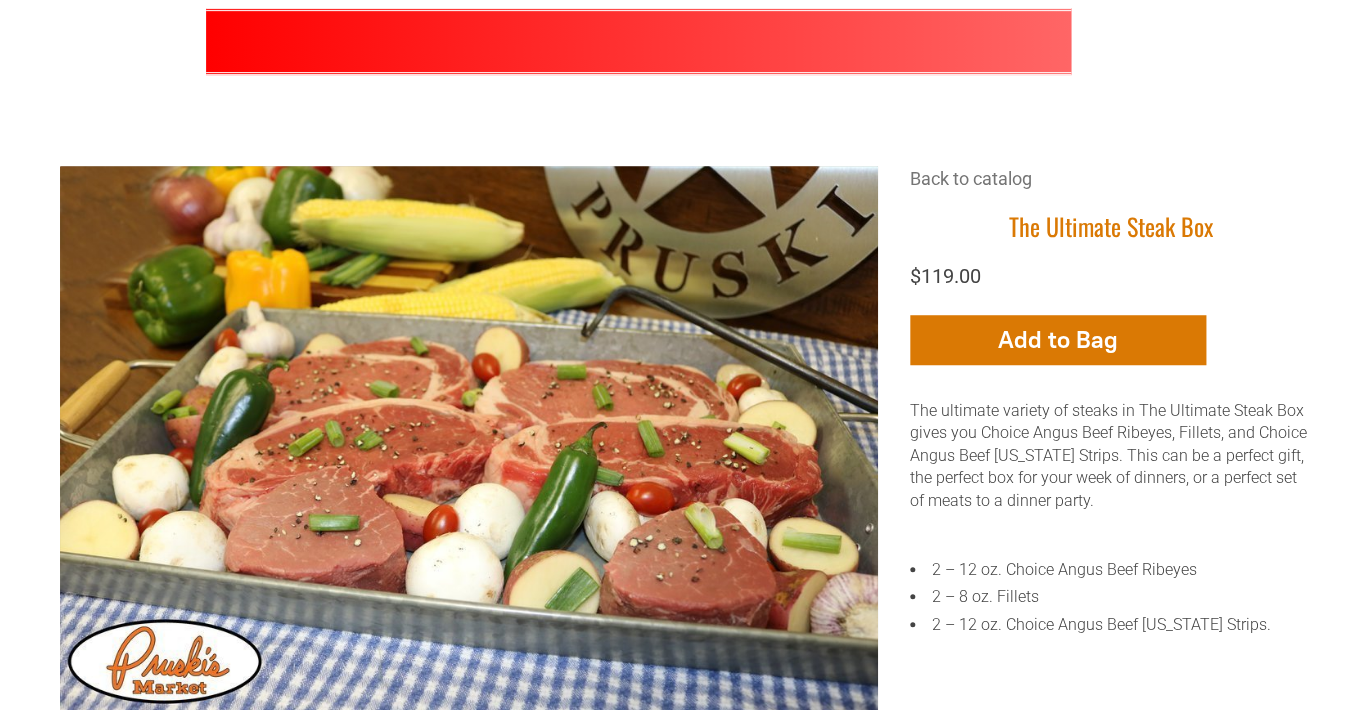 scroll, scrollTop: 341, scrollLeft: 0, axis: vertical 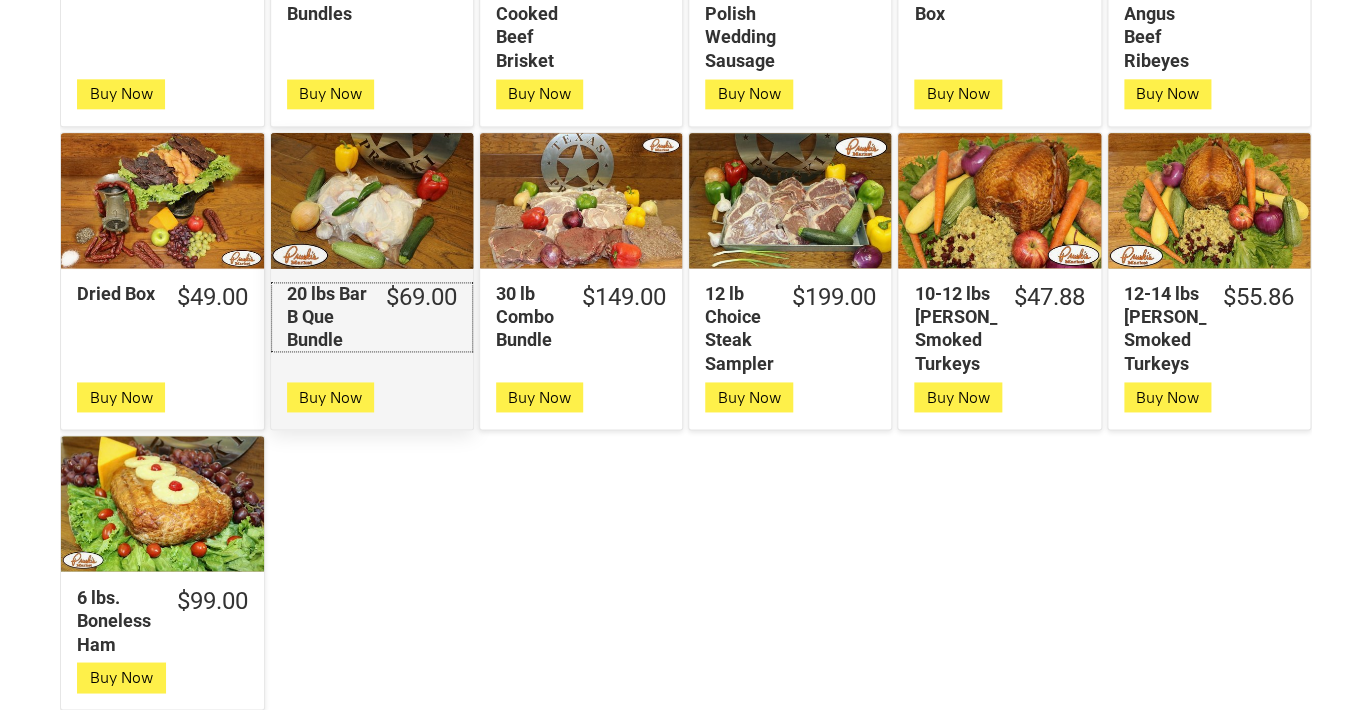 click on "20 lbs Bar B Que Bundle" 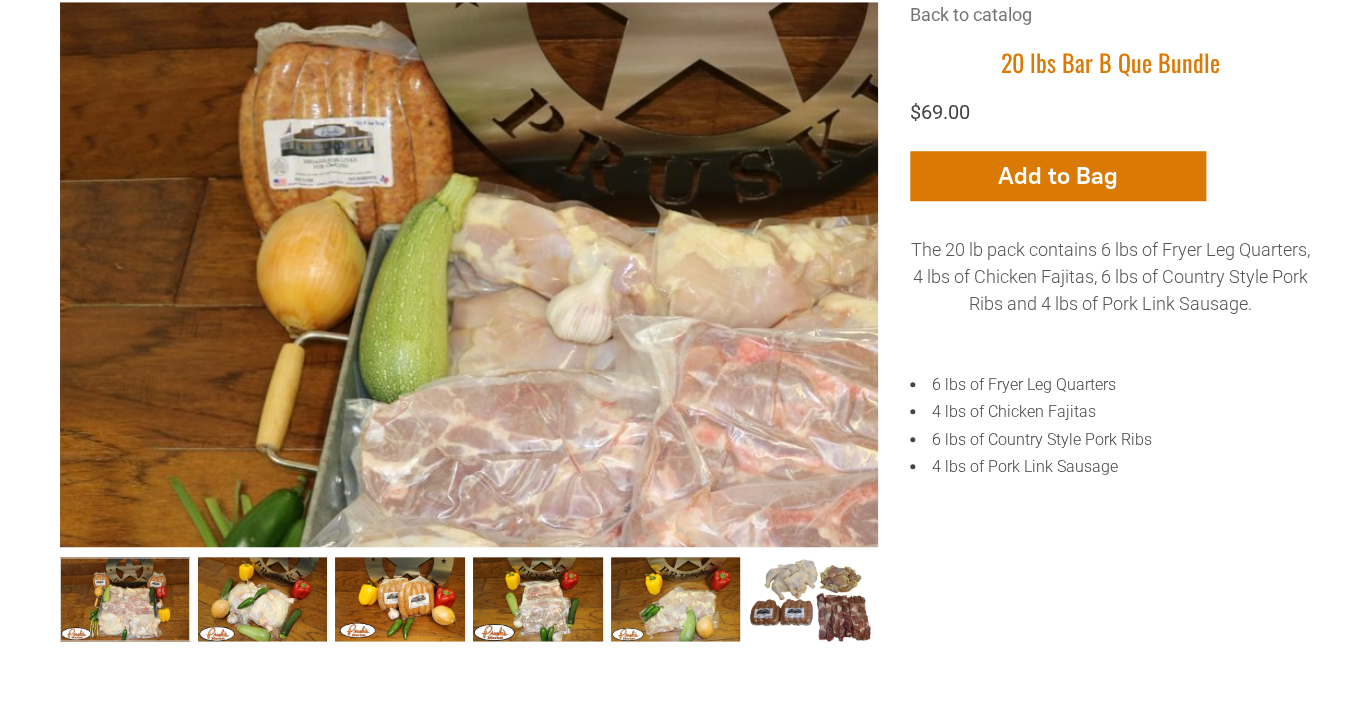 scroll, scrollTop: 512, scrollLeft: 0, axis: vertical 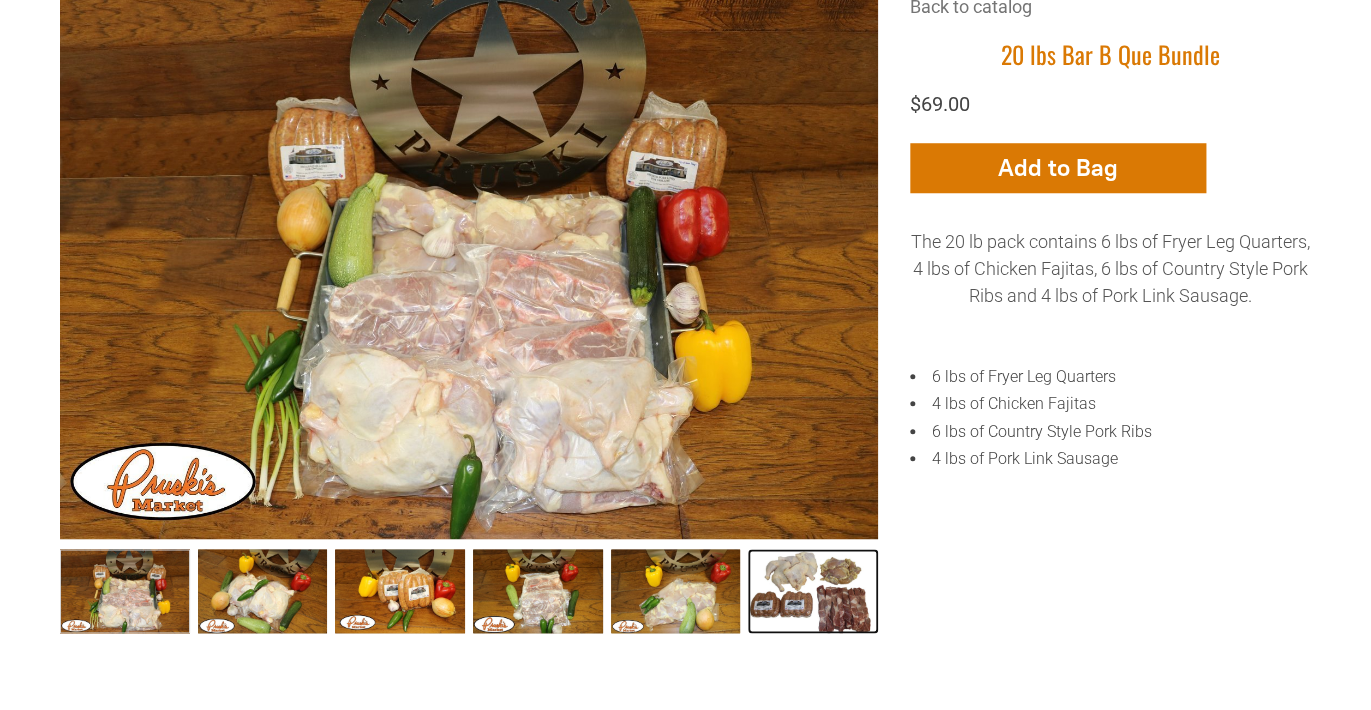 click 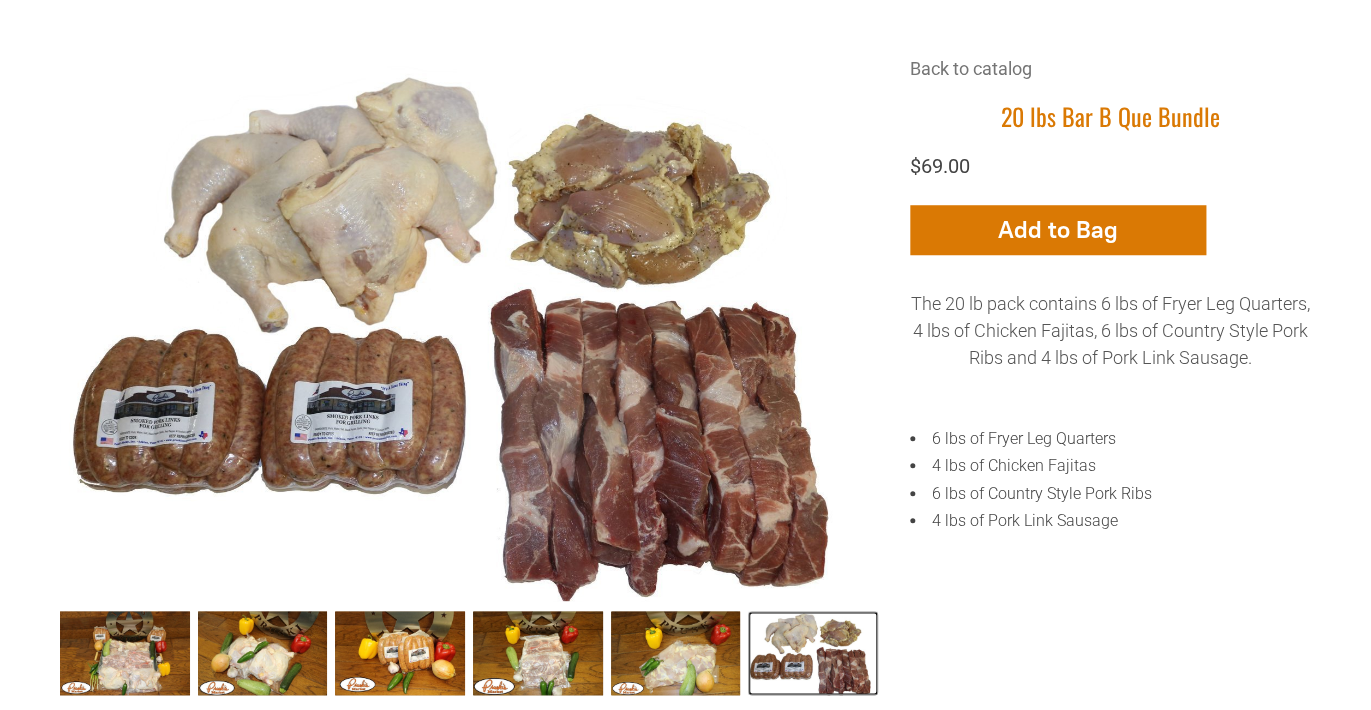 scroll, scrollTop: 450, scrollLeft: 0, axis: vertical 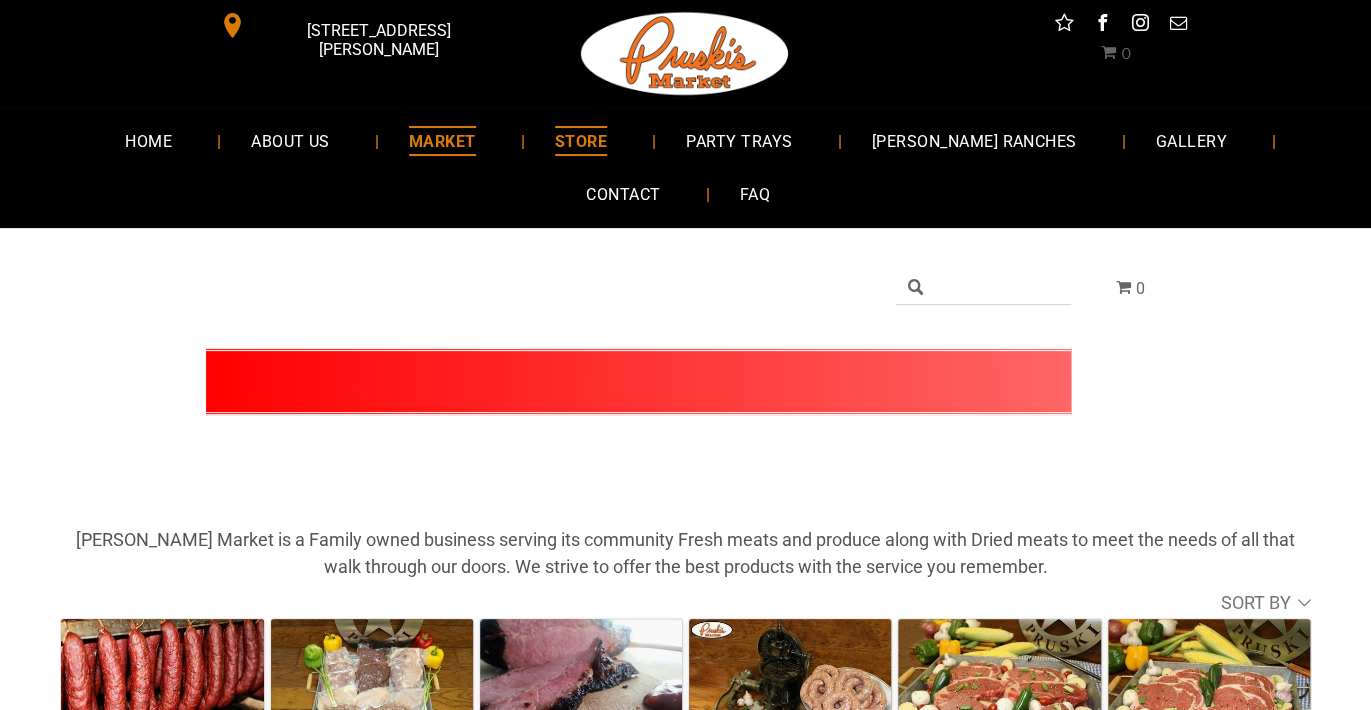 click on "MARKET" at bounding box center (442, 140) 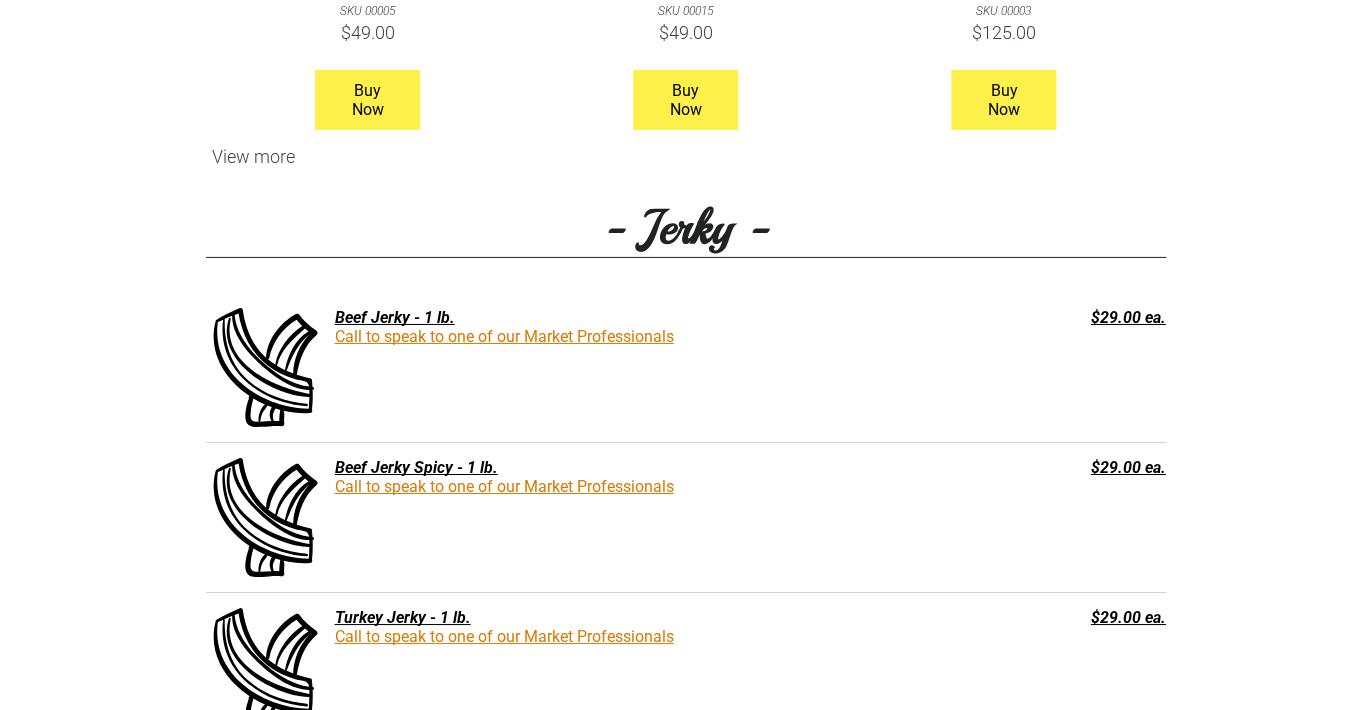 scroll, scrollTop: 2153, scrollLeft: 0, axis: vertical 